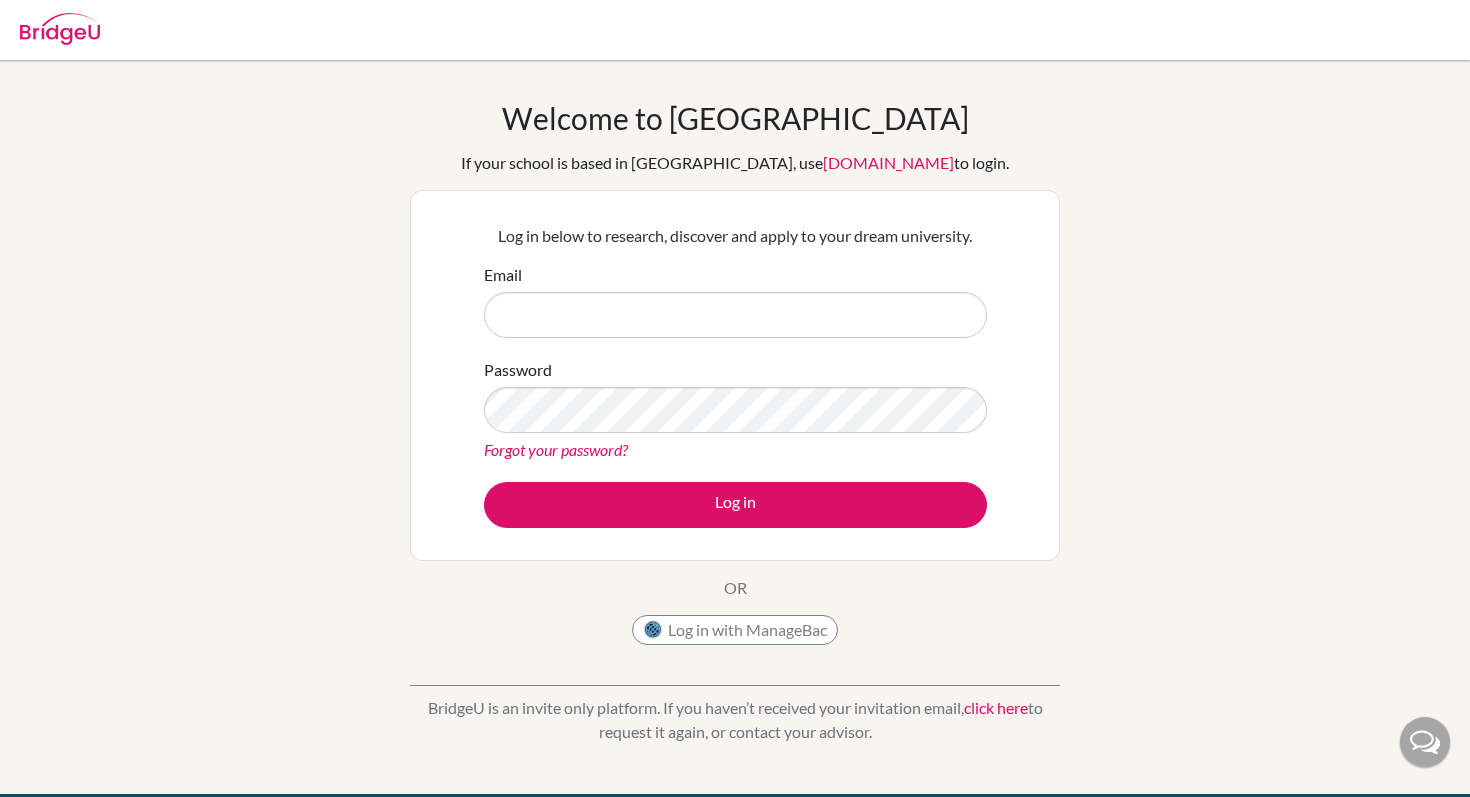 scroll, scrollTop: 0, scrollLeft: 0, axis: both 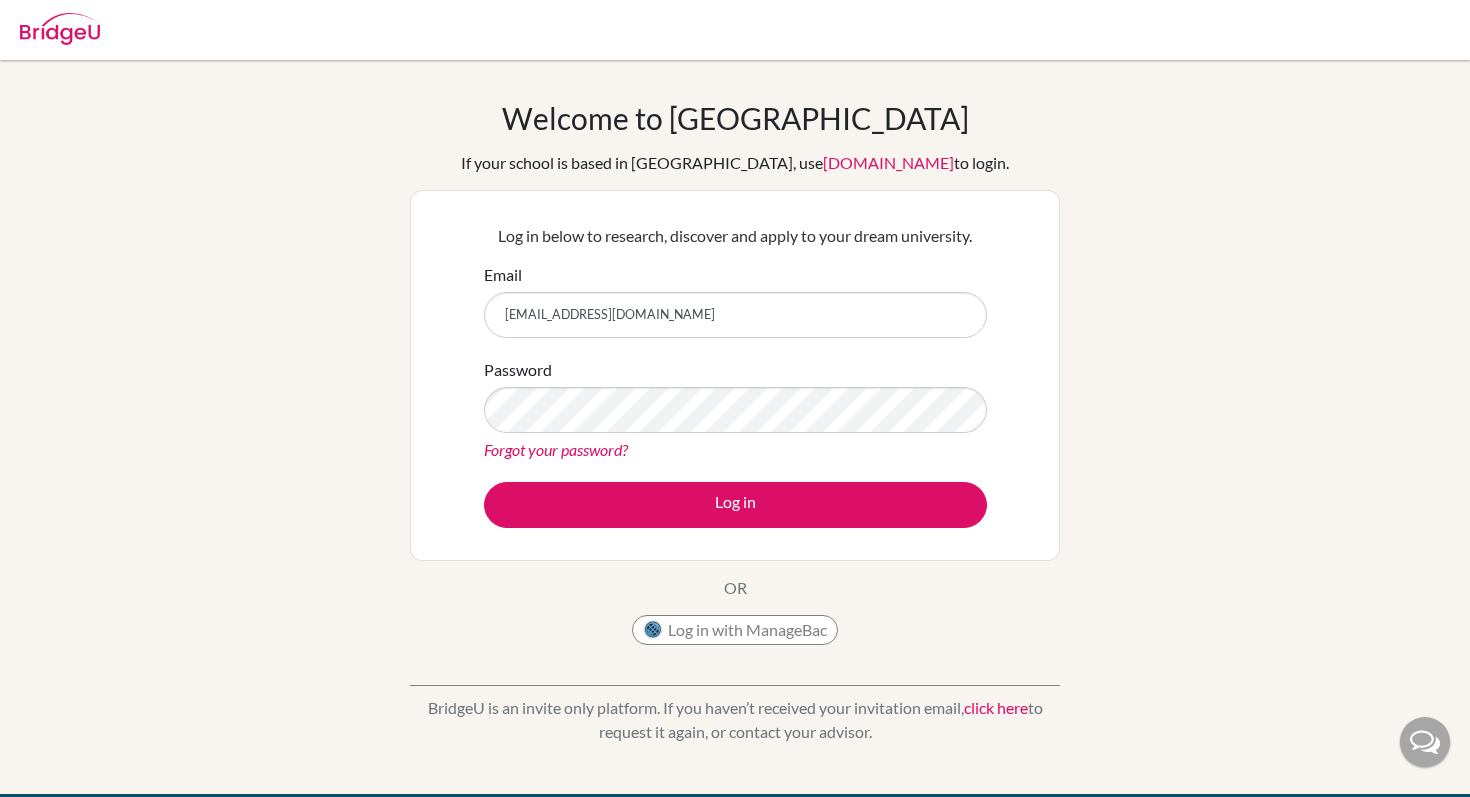 drag, startPoint x: 670, startPoint y: 312, endPoint x: 389, endPoint y: 315, distance: 281.01602 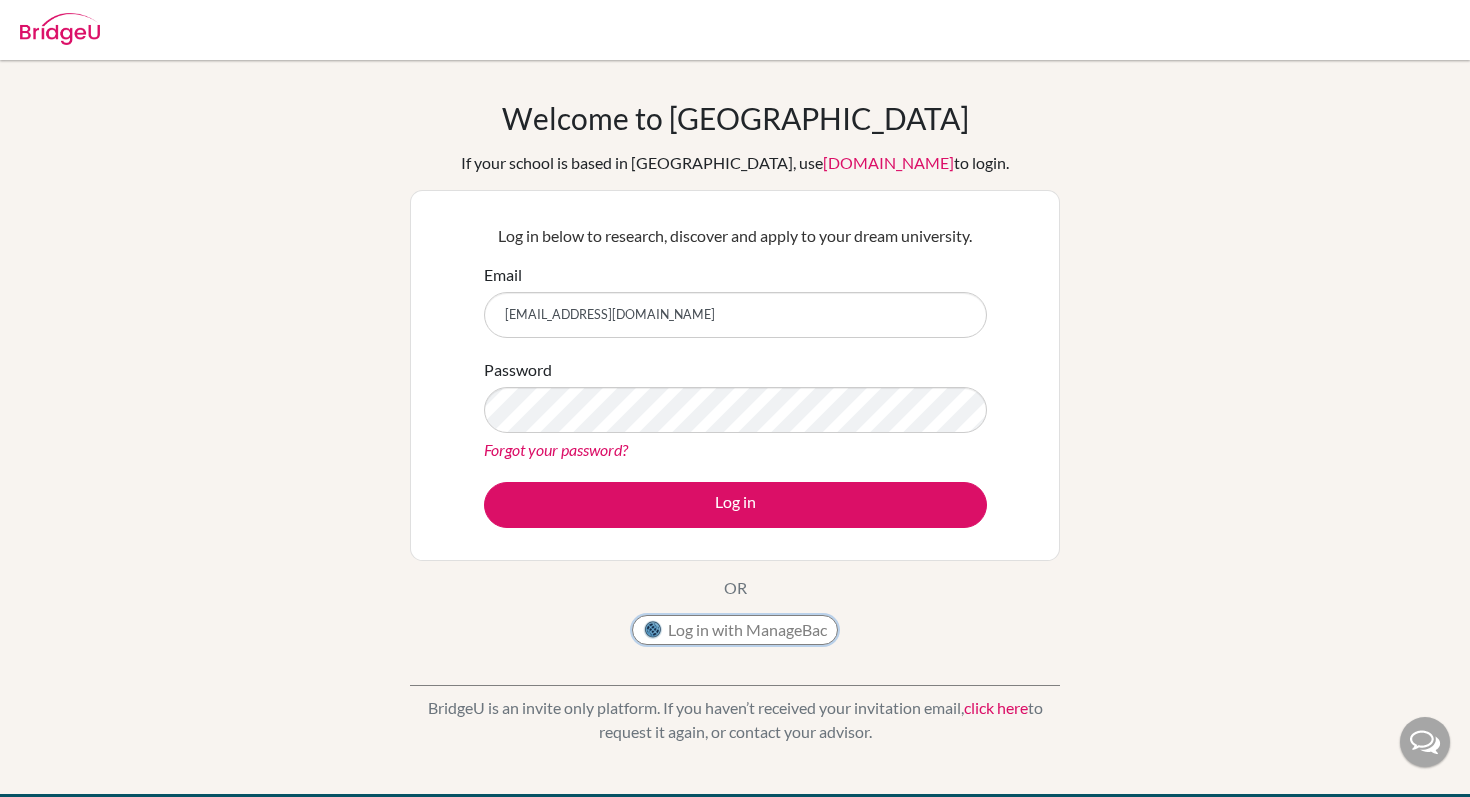 click on "Log in with ManageBac" at bounding box center [735, 630] 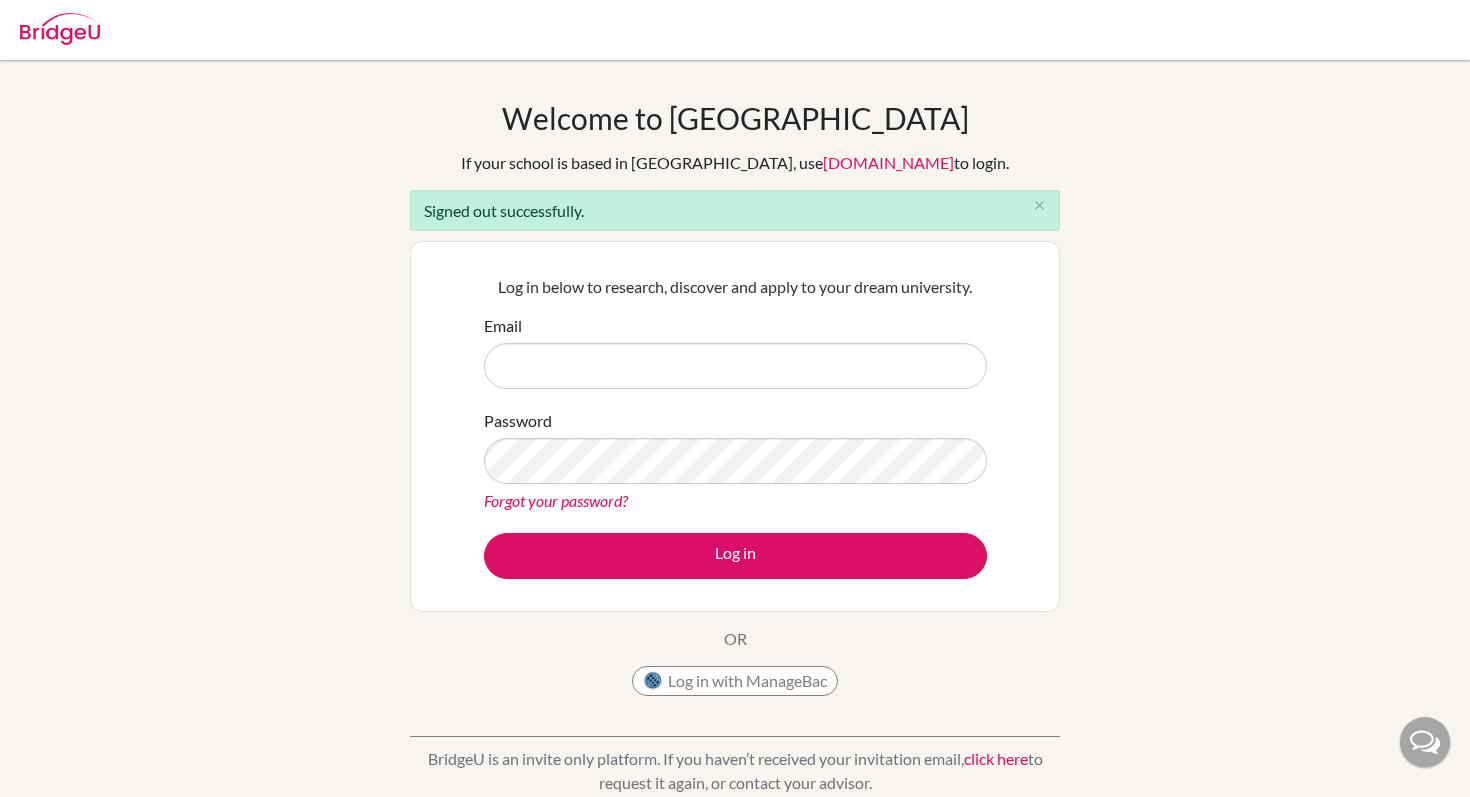 scroll, scrollTop: 0, scrollLeft: 0, axis: both 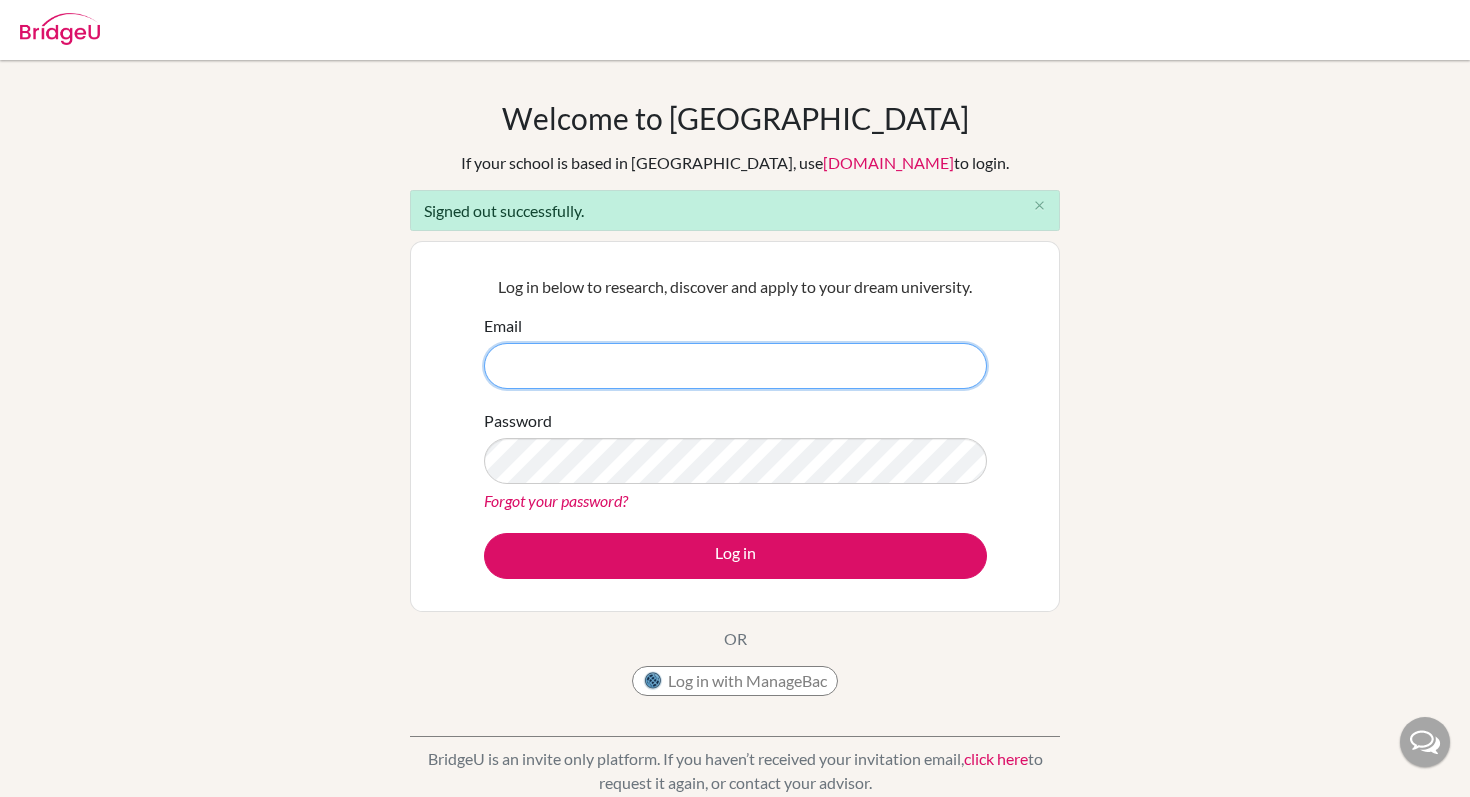 type on "[EMAIL_ADDRESS][DOMAIN_NAME]" 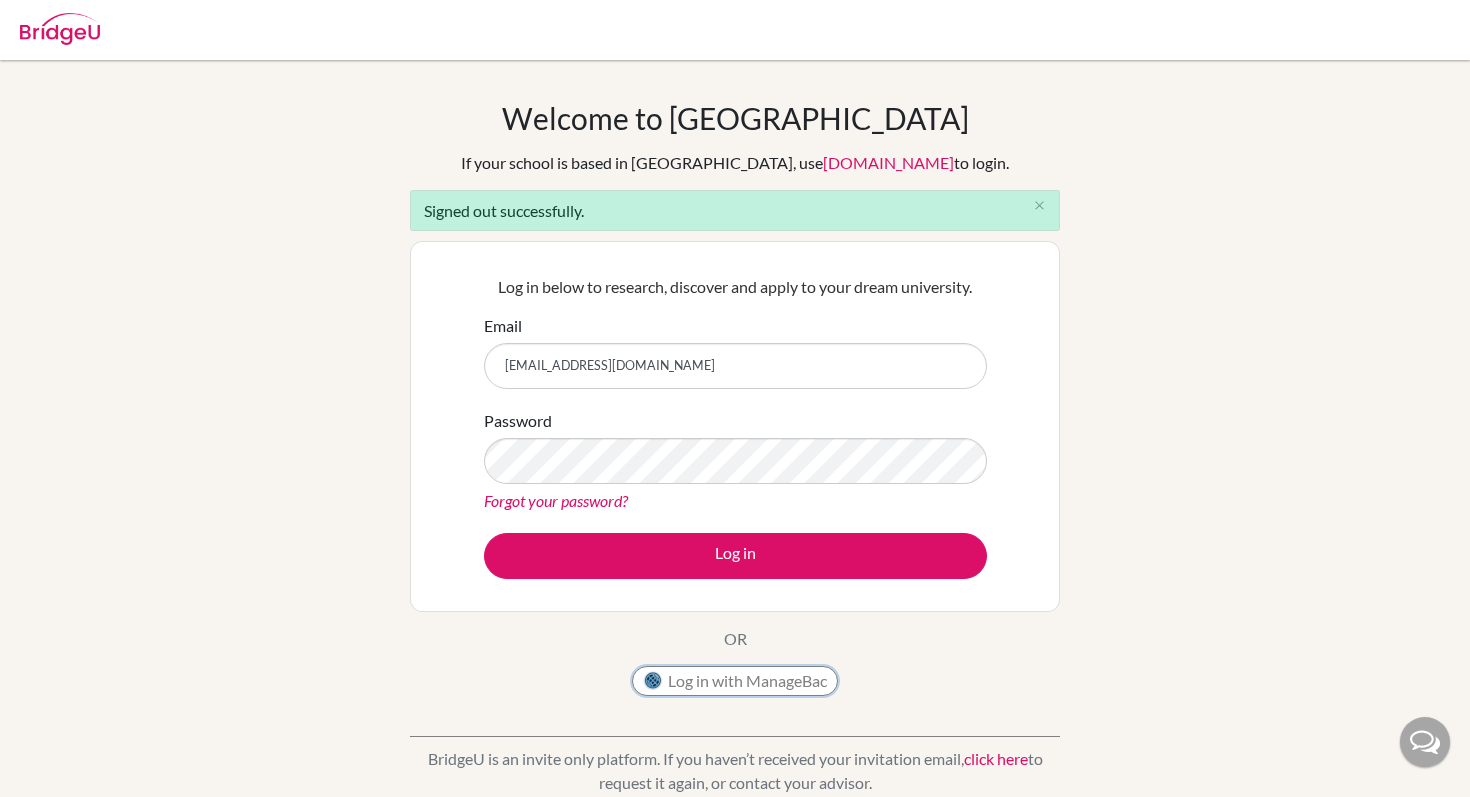 click on "Log in with ManageBac" at bounding box center (735, 681) 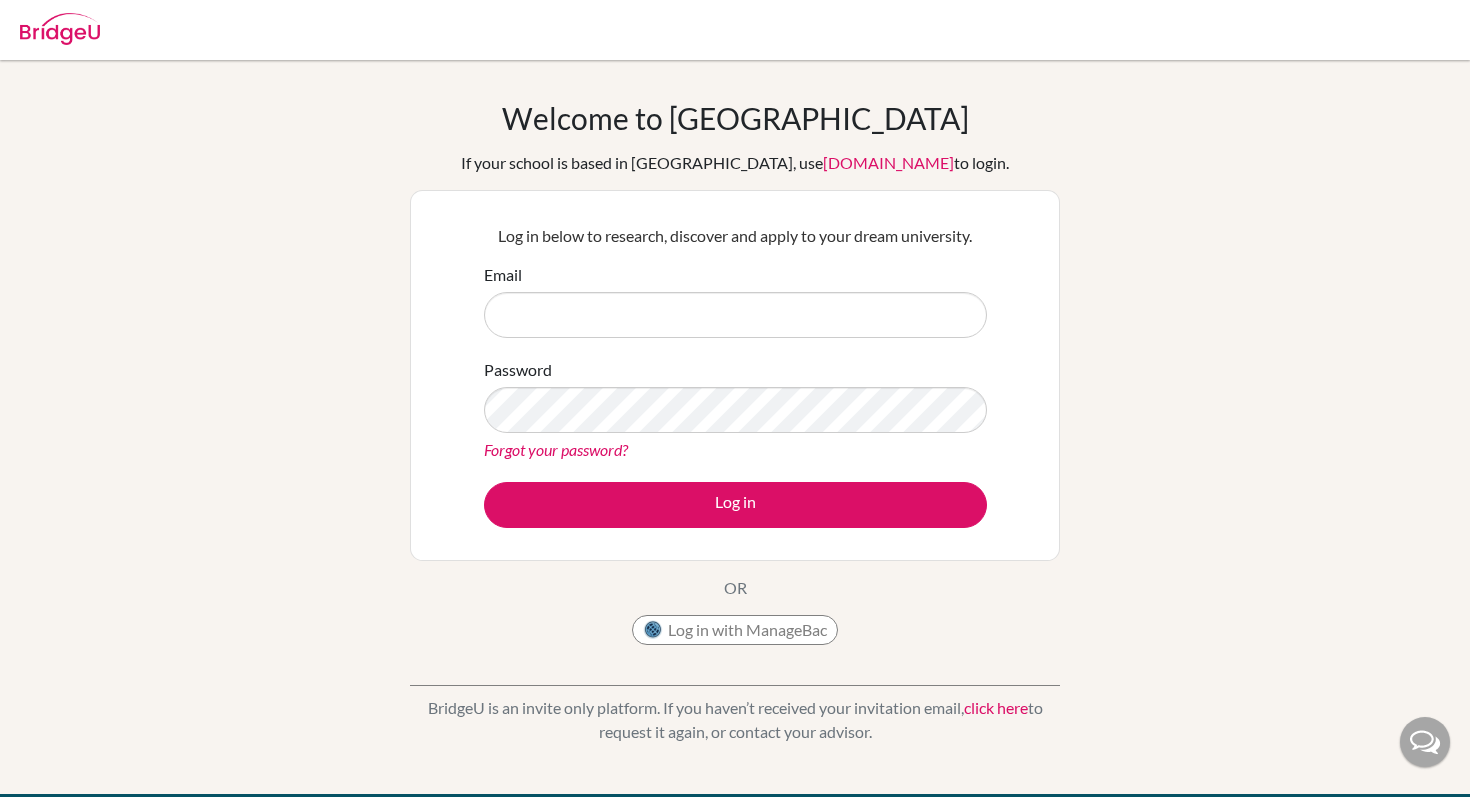 scroll, scrollTop: 0, scrollLeft: 0, axis: both 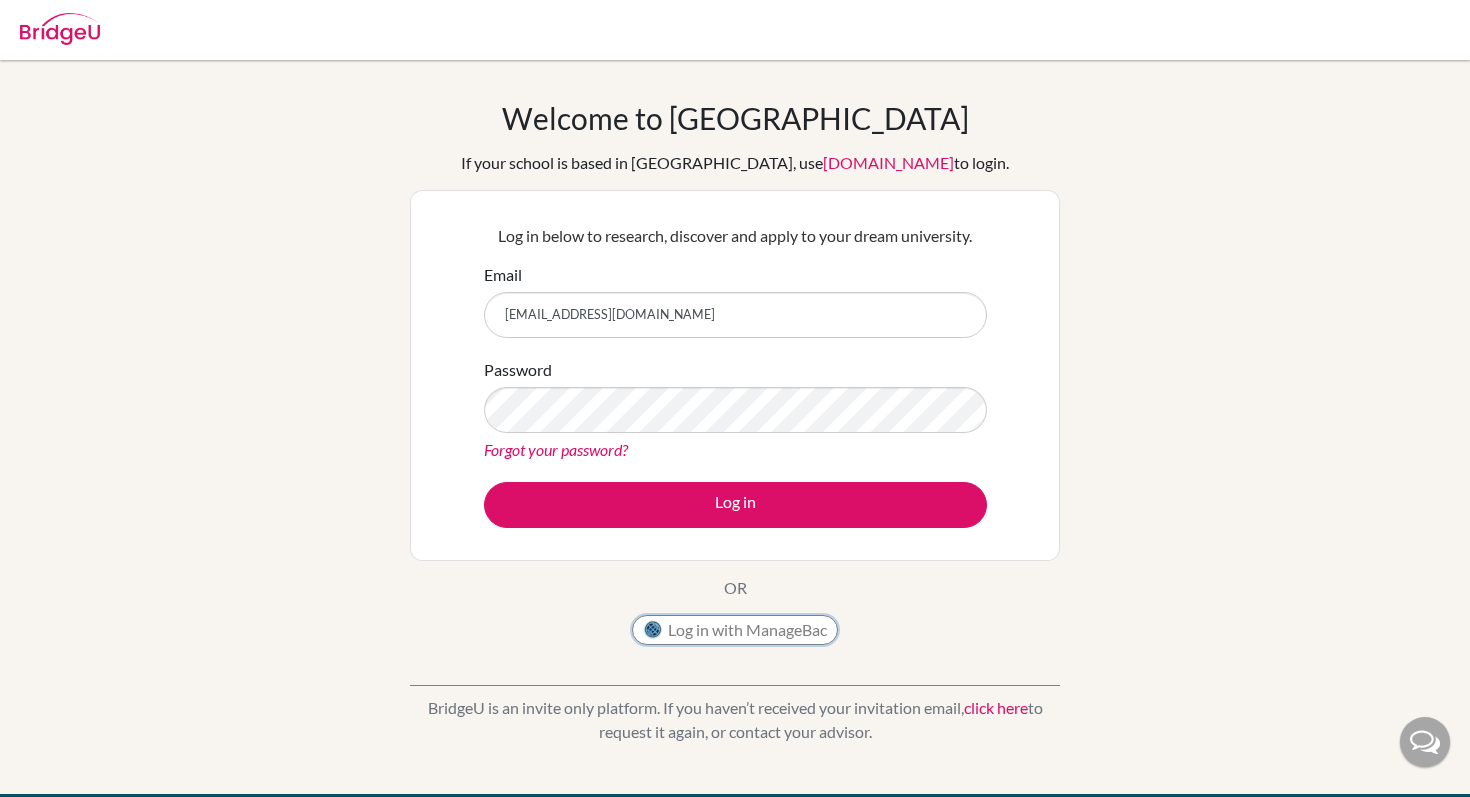 click on "Log in with ManageBac" at bounding box center [735, 630] 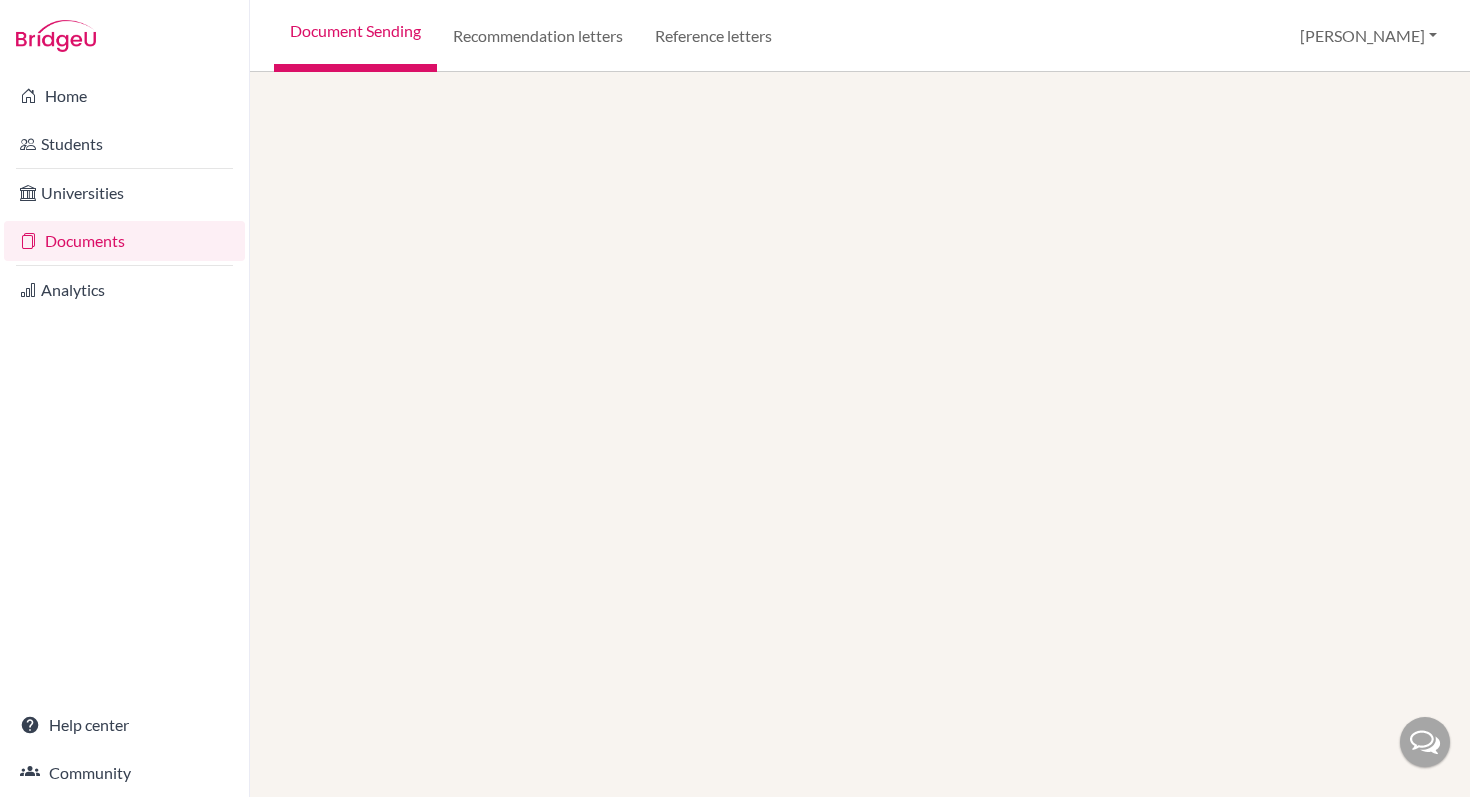 scroll, scrollTop: 0, scrollLeft: 0, axis: both 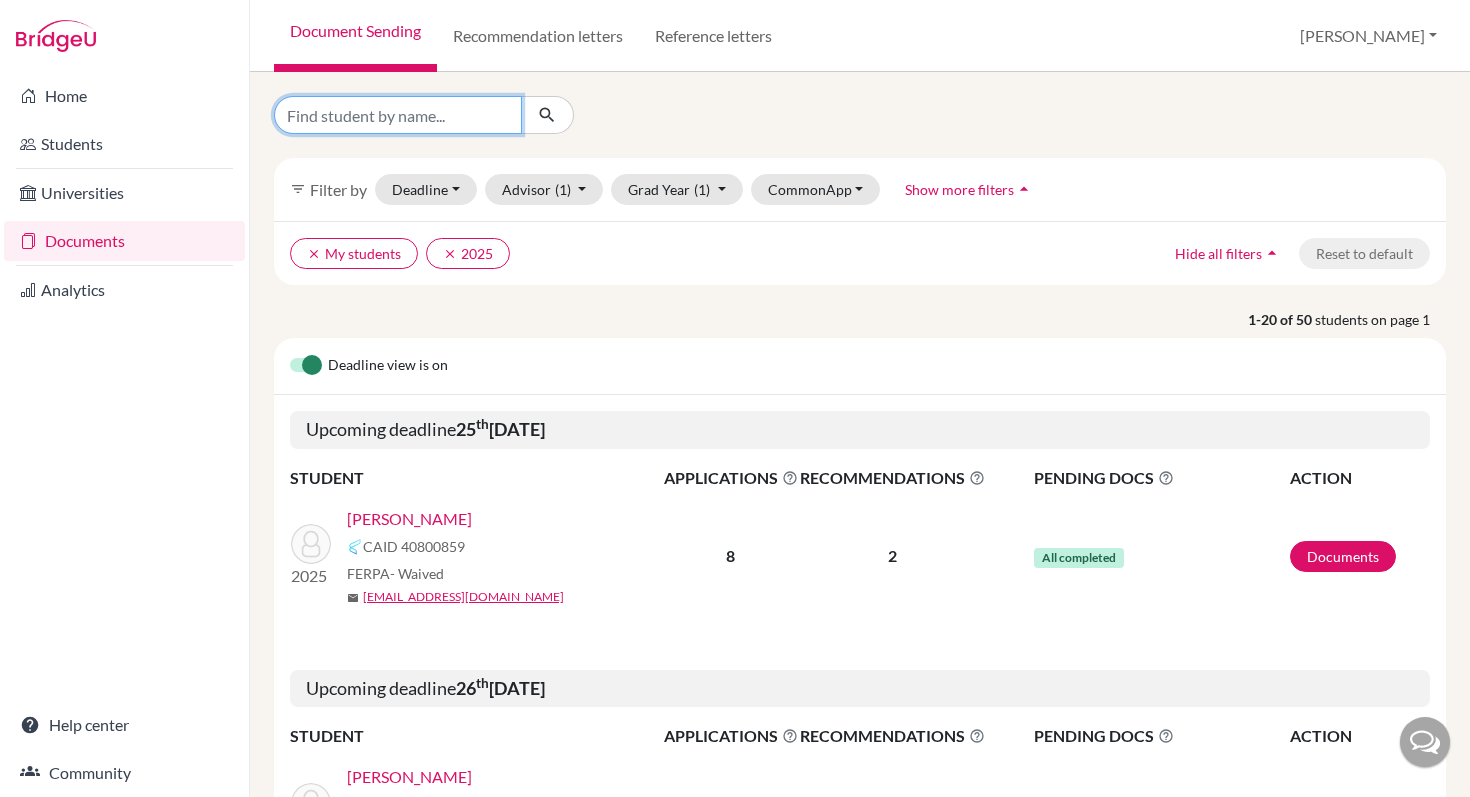 click at bounding box center [398, 115] 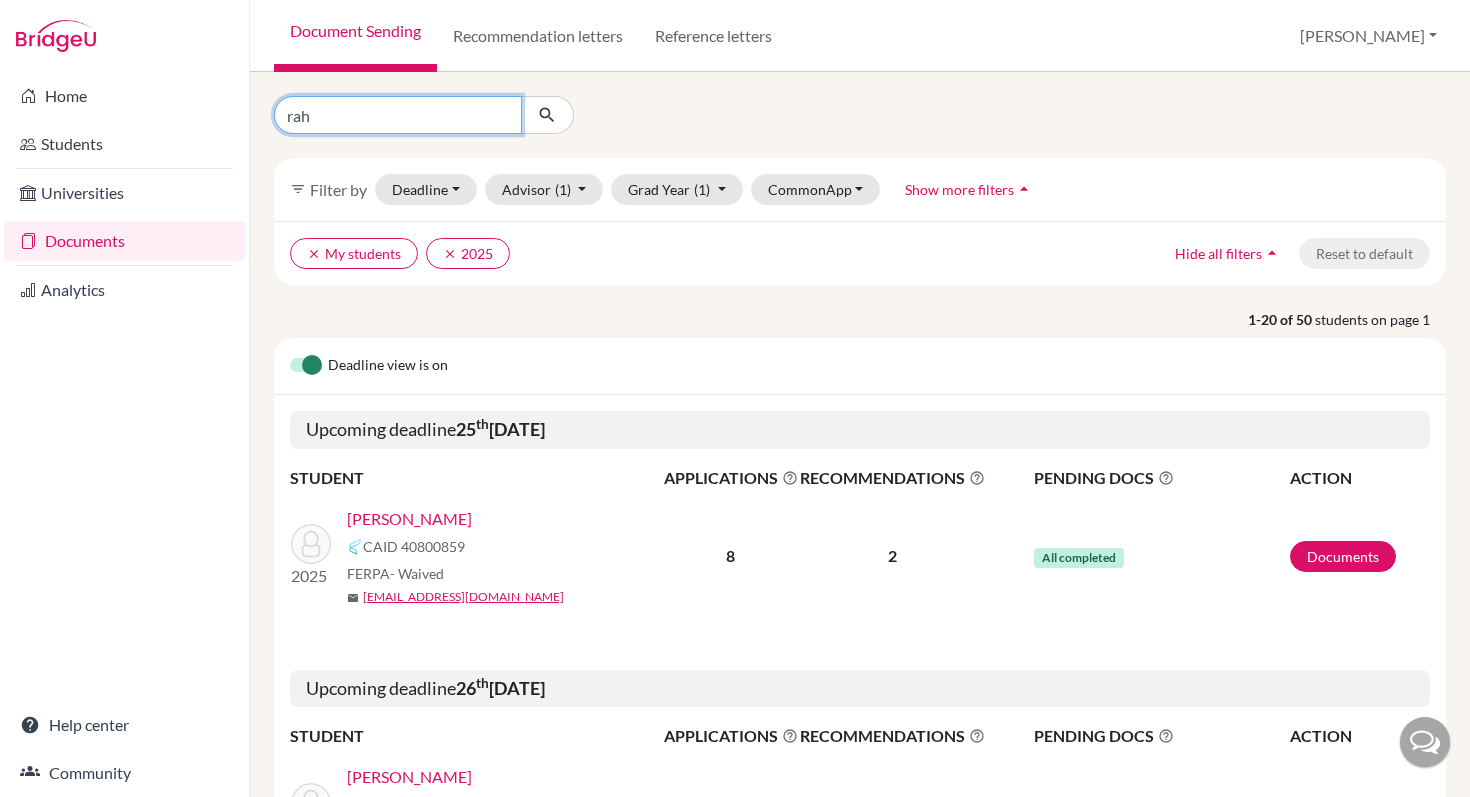 type on "[PERSON_NAME]" 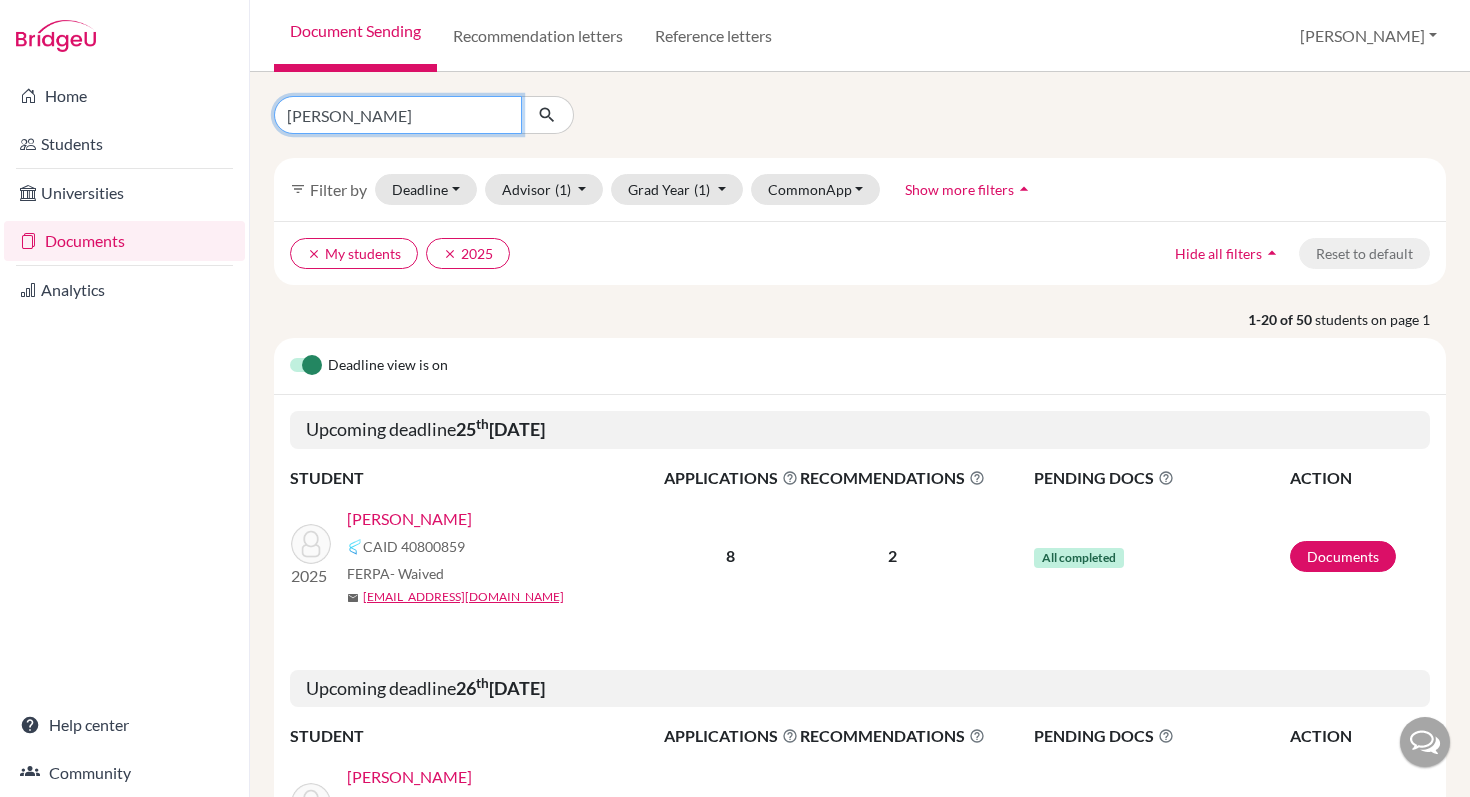 click at bounding box center [547, 115] 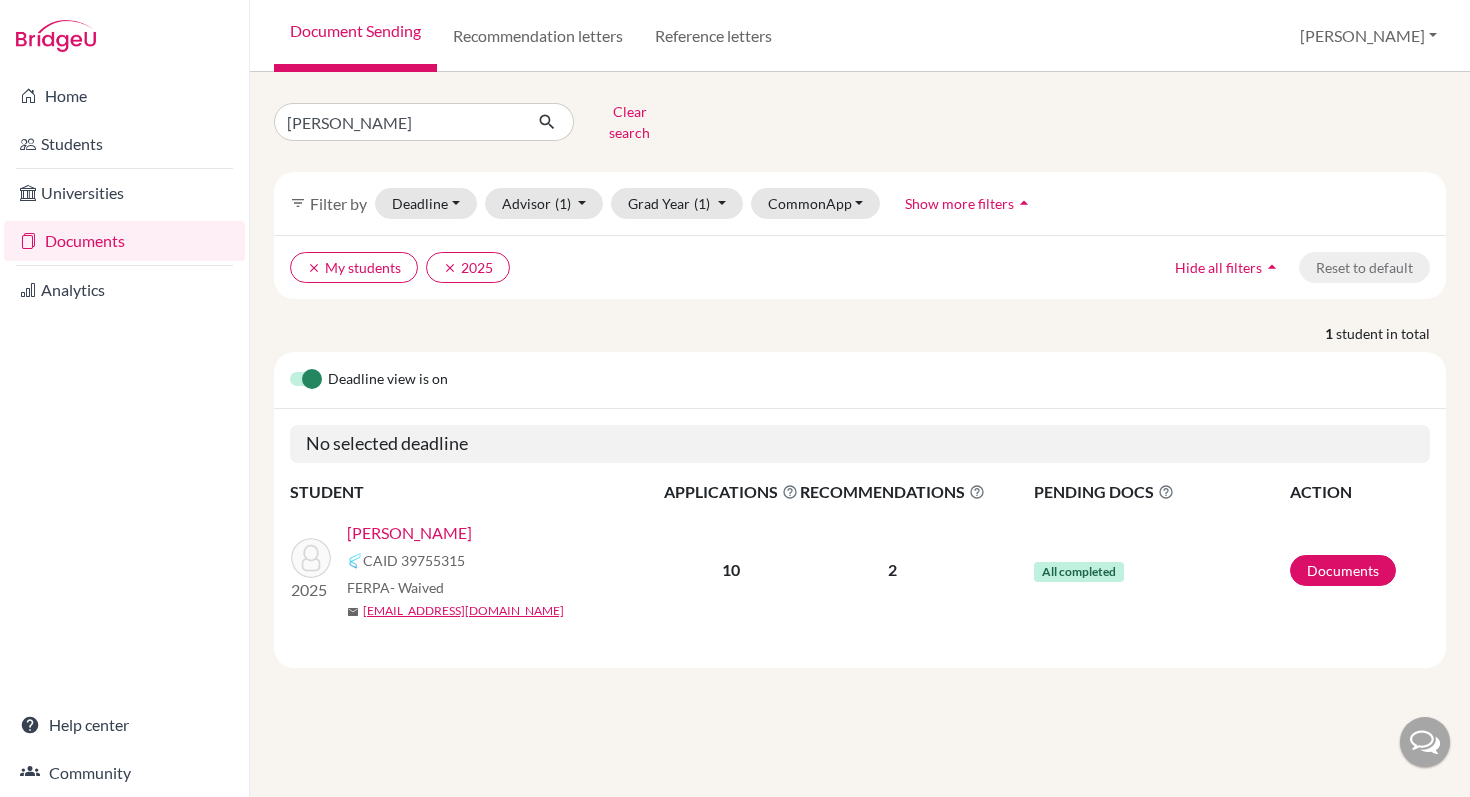 click on "[PERSON_NAME]" at bounding box center (409, 533) 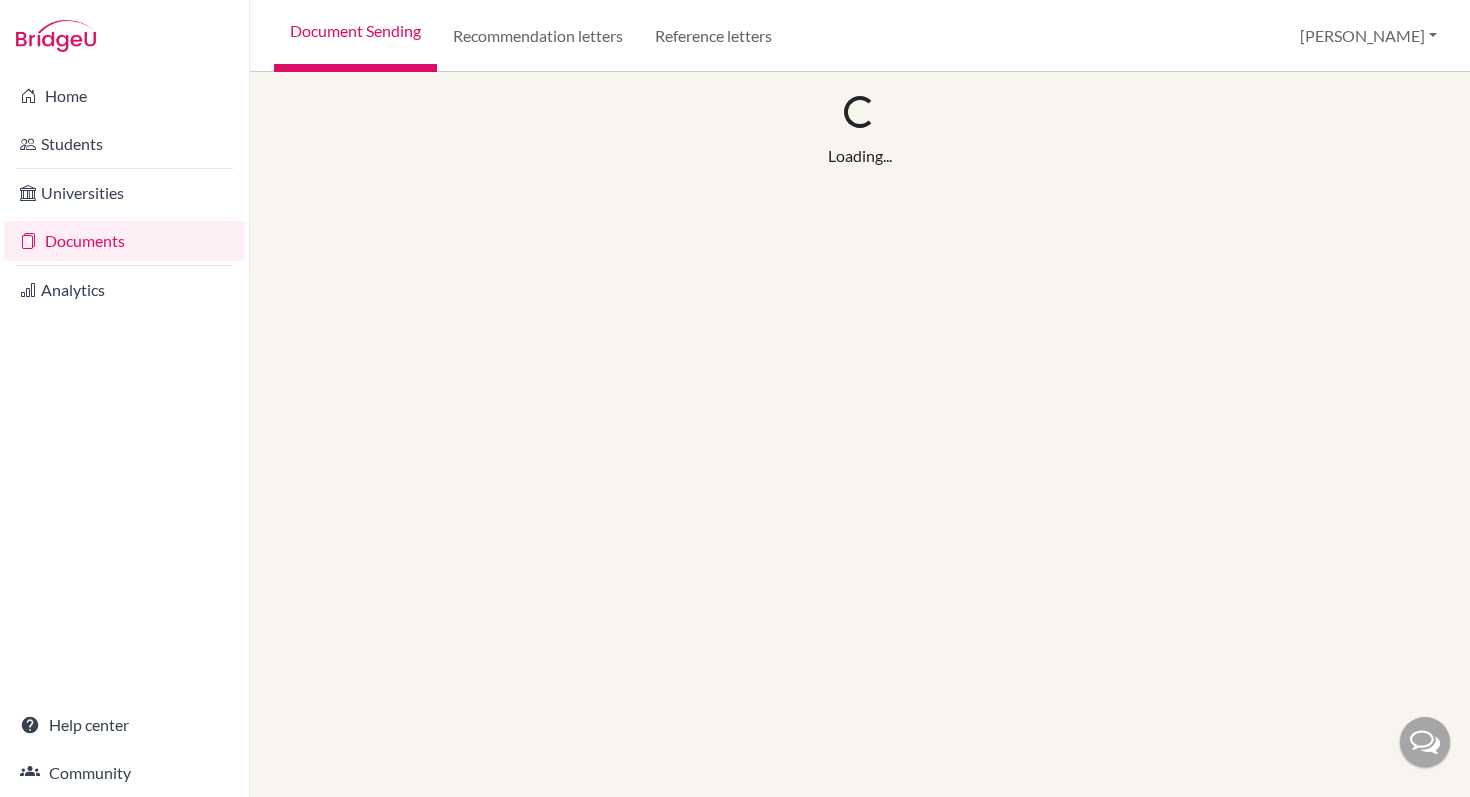 scroll, scrollTop: 0, scrollLeft: 0, axis: both 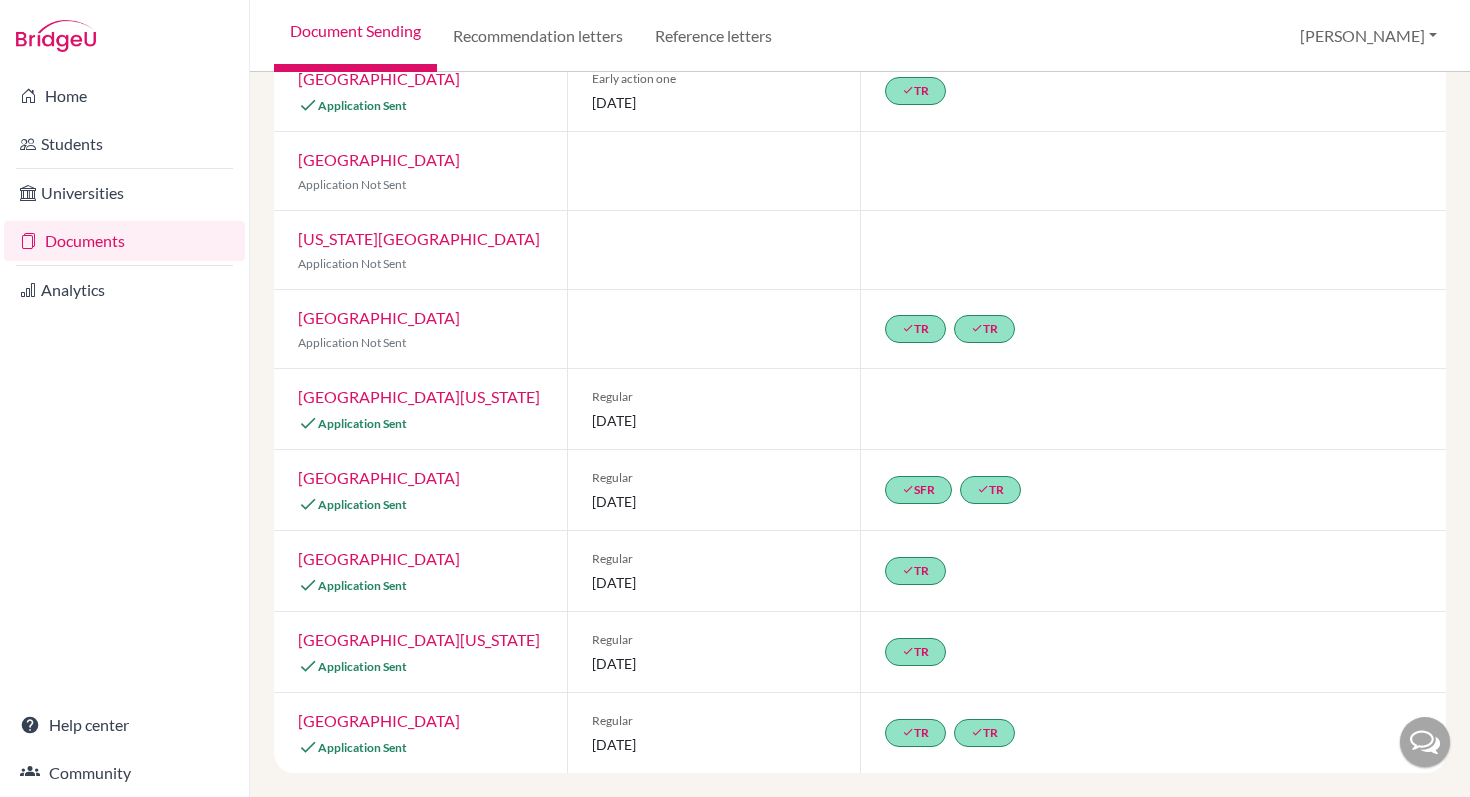 click on "[GEOGRAPHIC_DATA]" at bounding box center (379, 477) 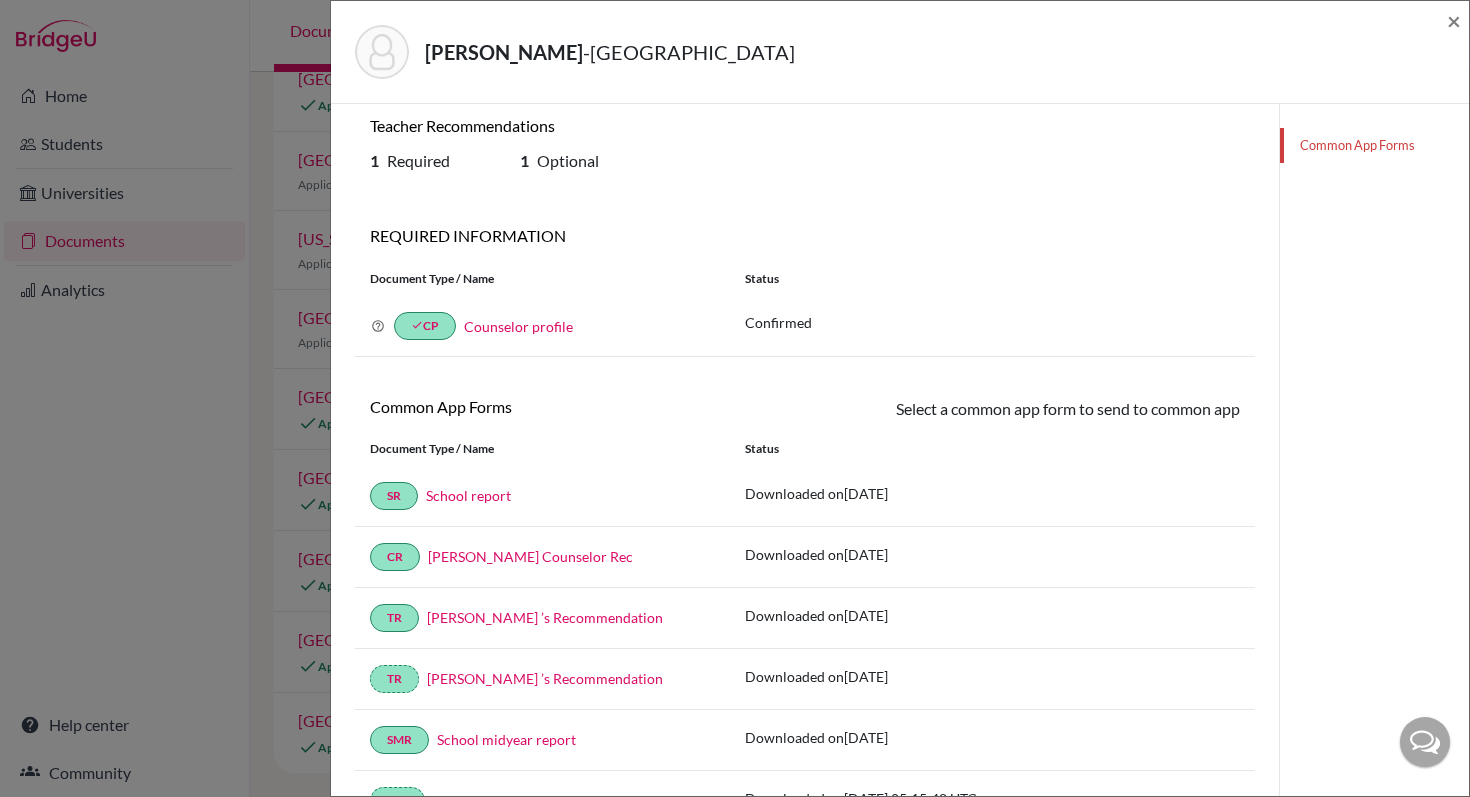 scroll, scrollTop: 48, scrollLeft: 0, axis: vertical 